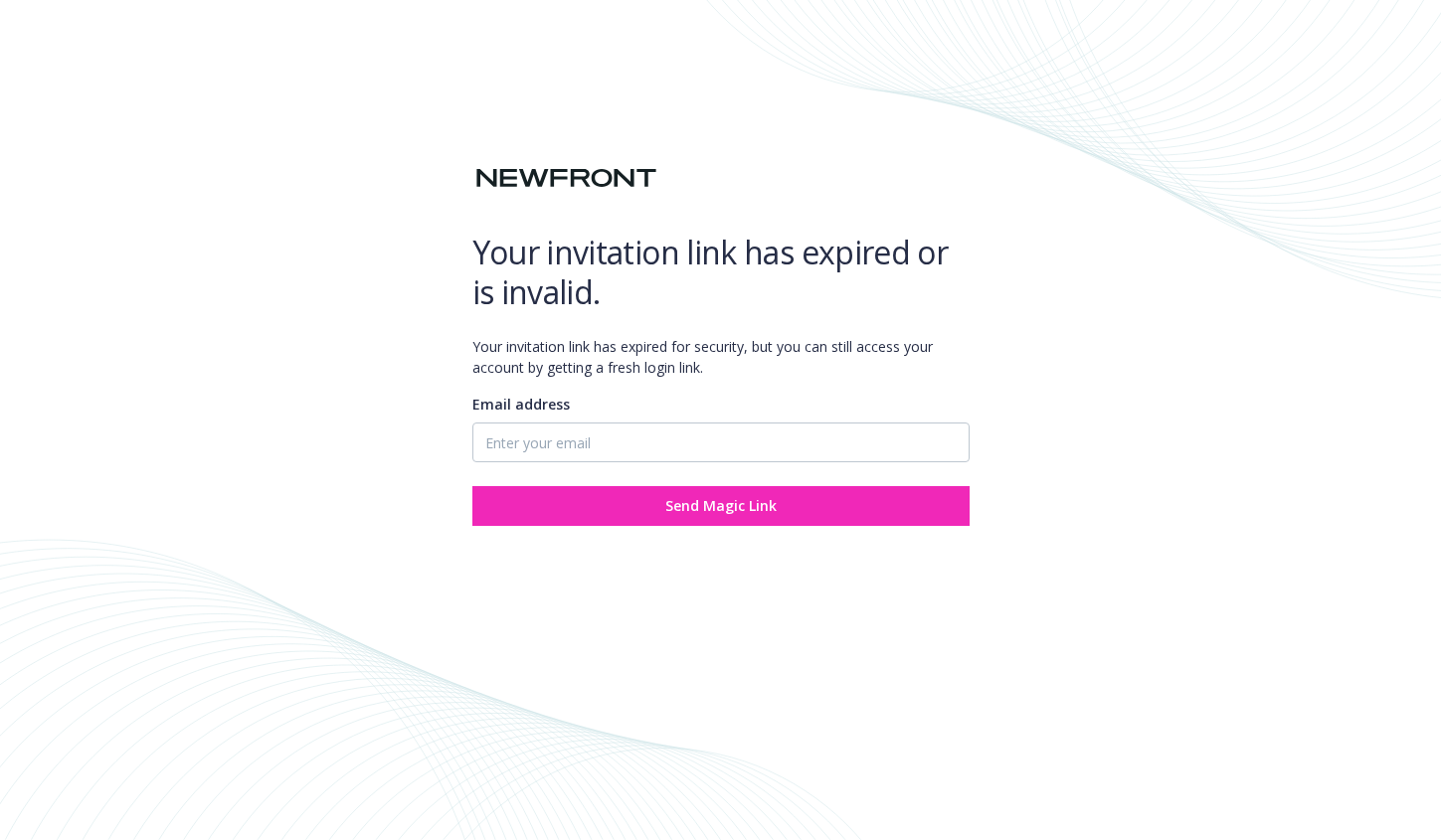 scroll, scrollTop: 0, scrollLeft: 0, axis: both 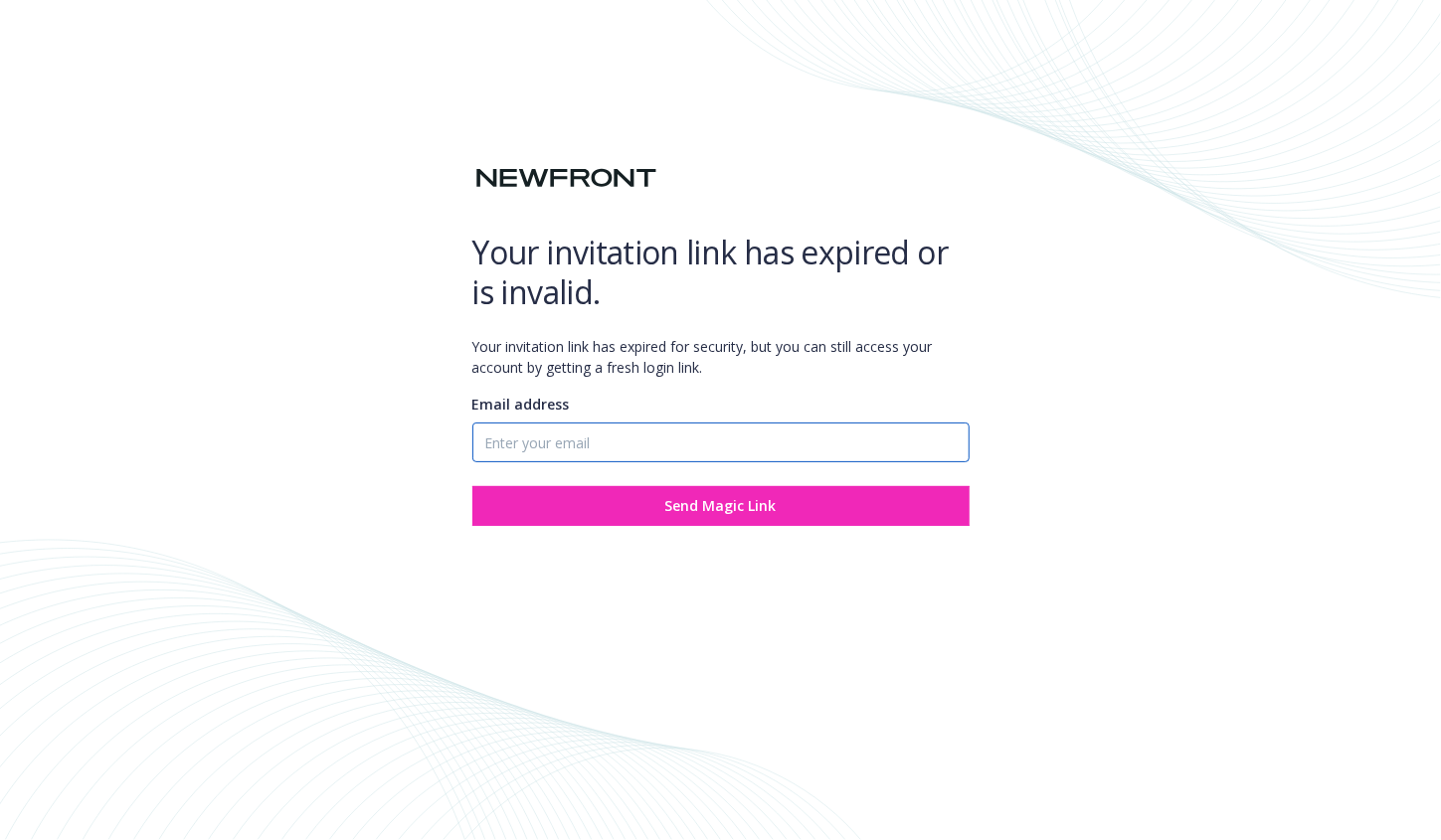 click on "Email address" at bounding box center (721, 442) 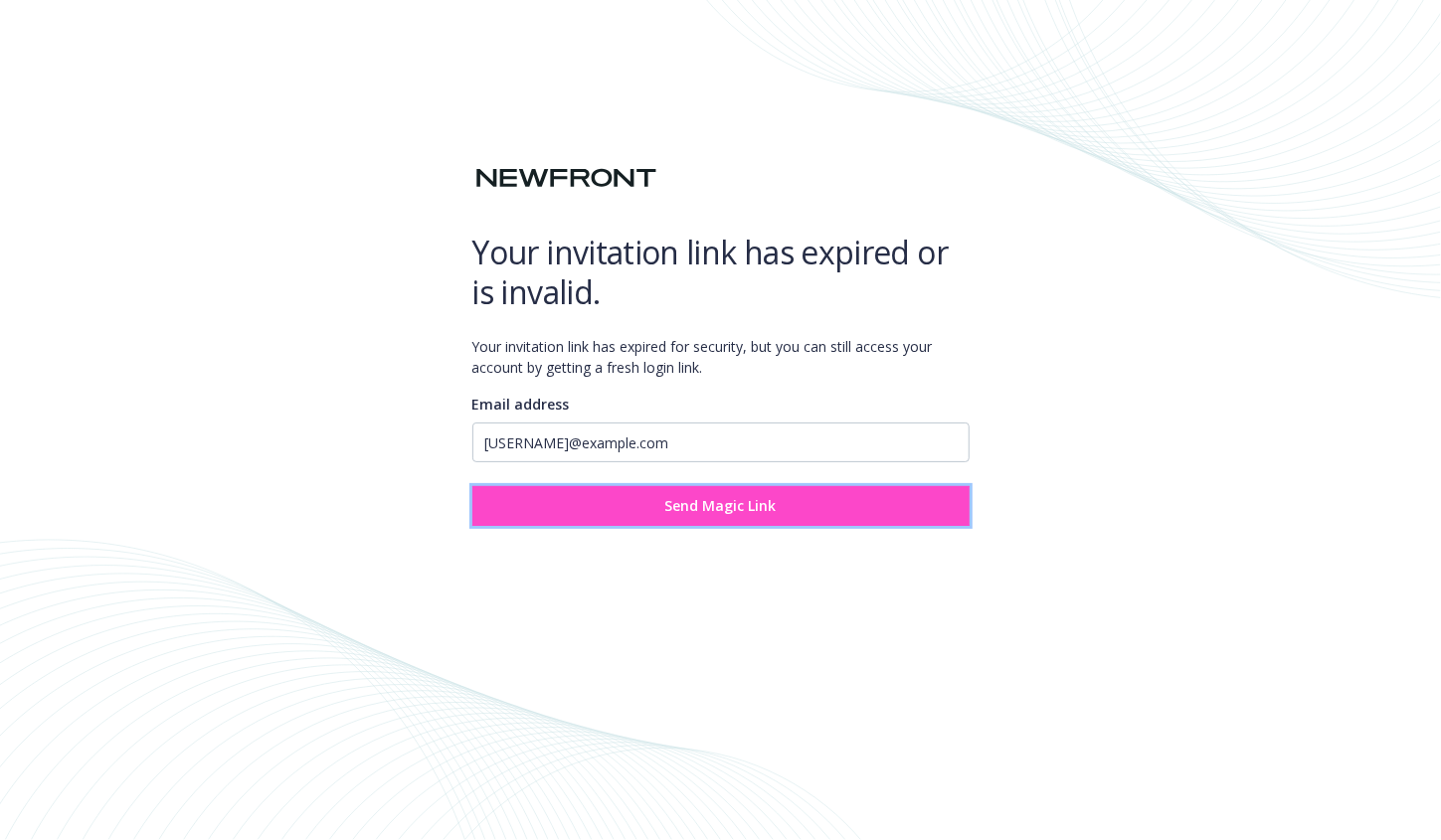 click on "Send Magic Link" at bounding box center [721, 505] 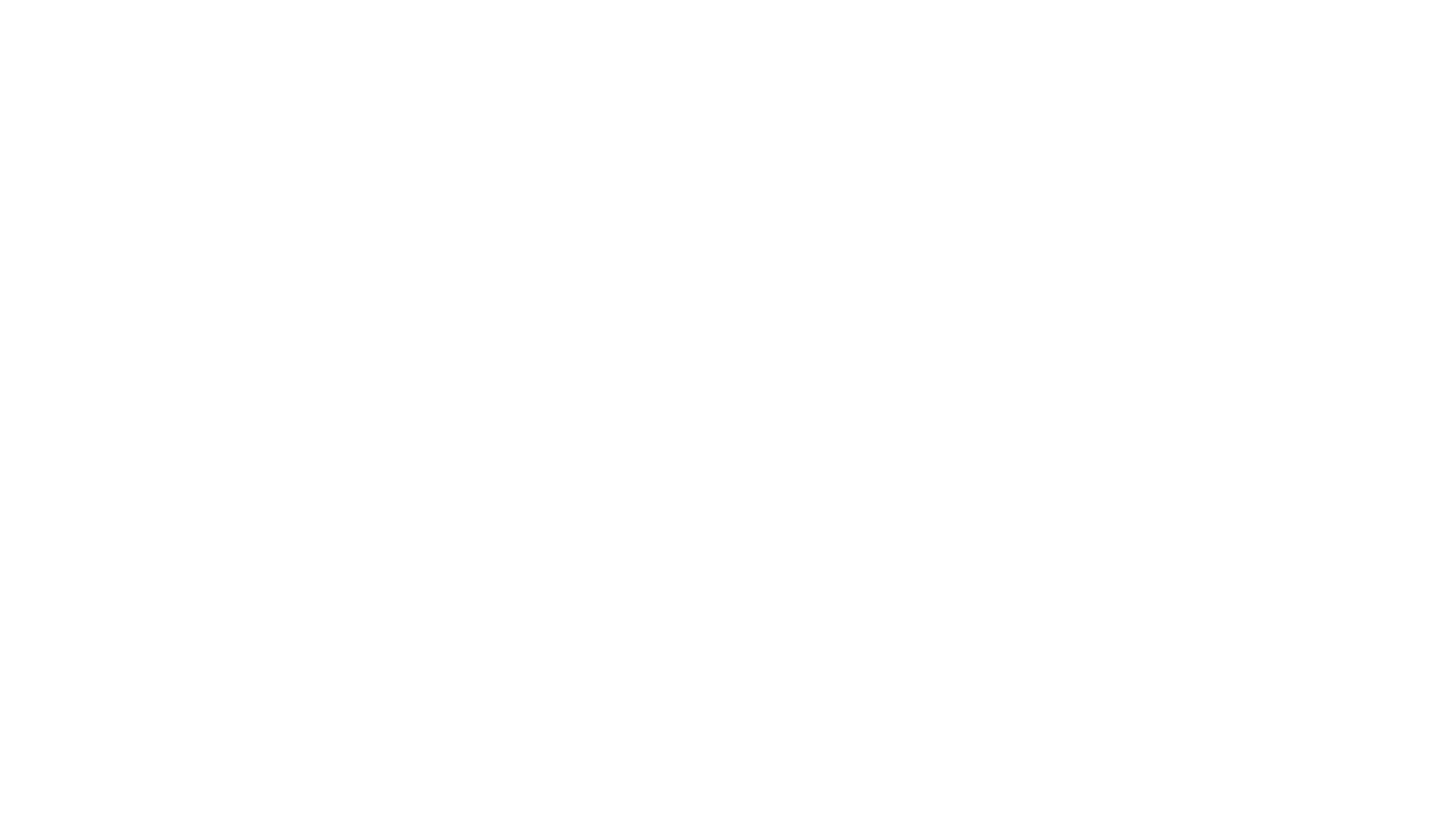 scroll, scrollTop: 0, scrollLeft: 0, axis: both 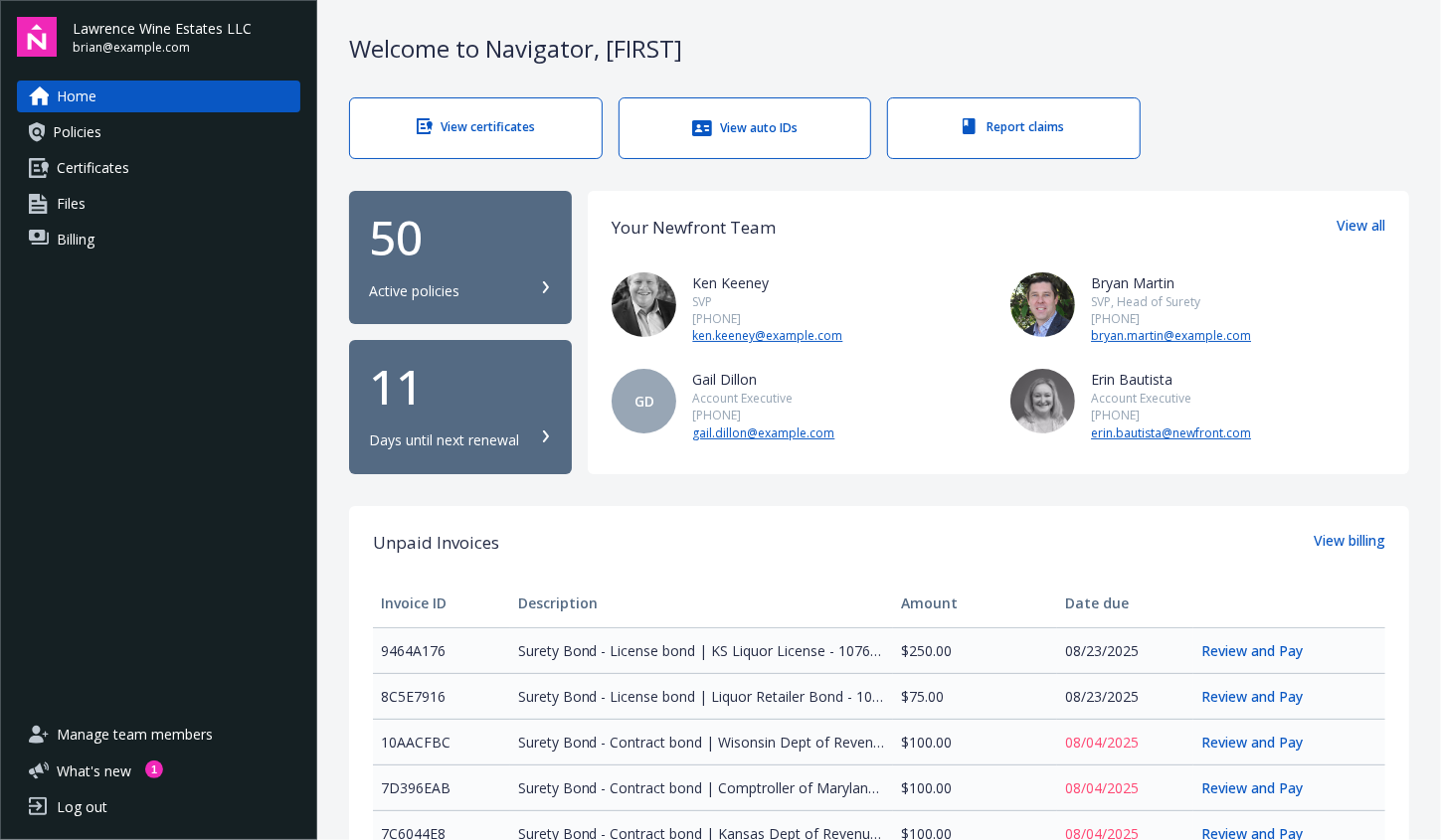 click 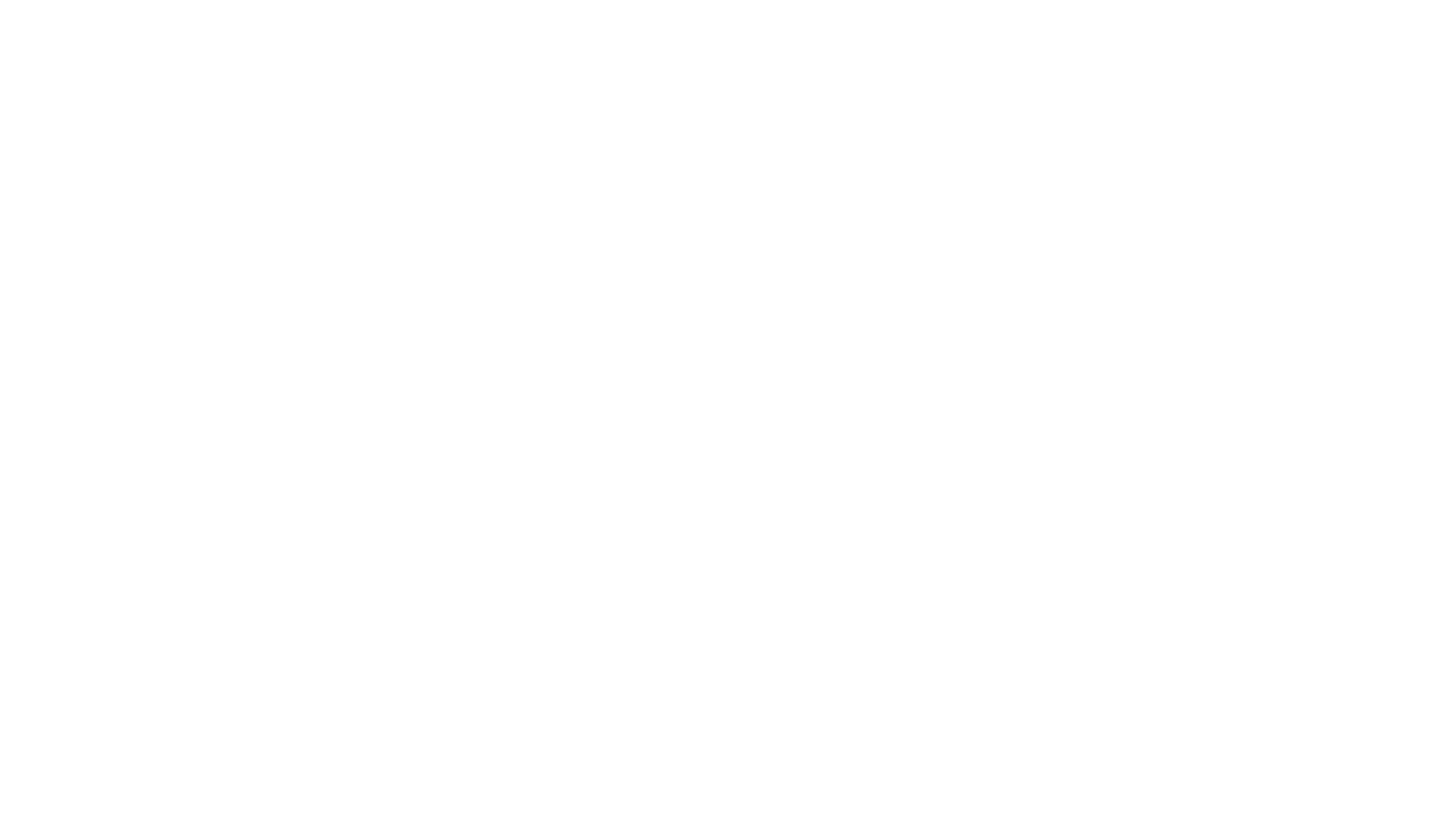 scroll, scrollTop: 0, scrollLeft: 0, axis: both 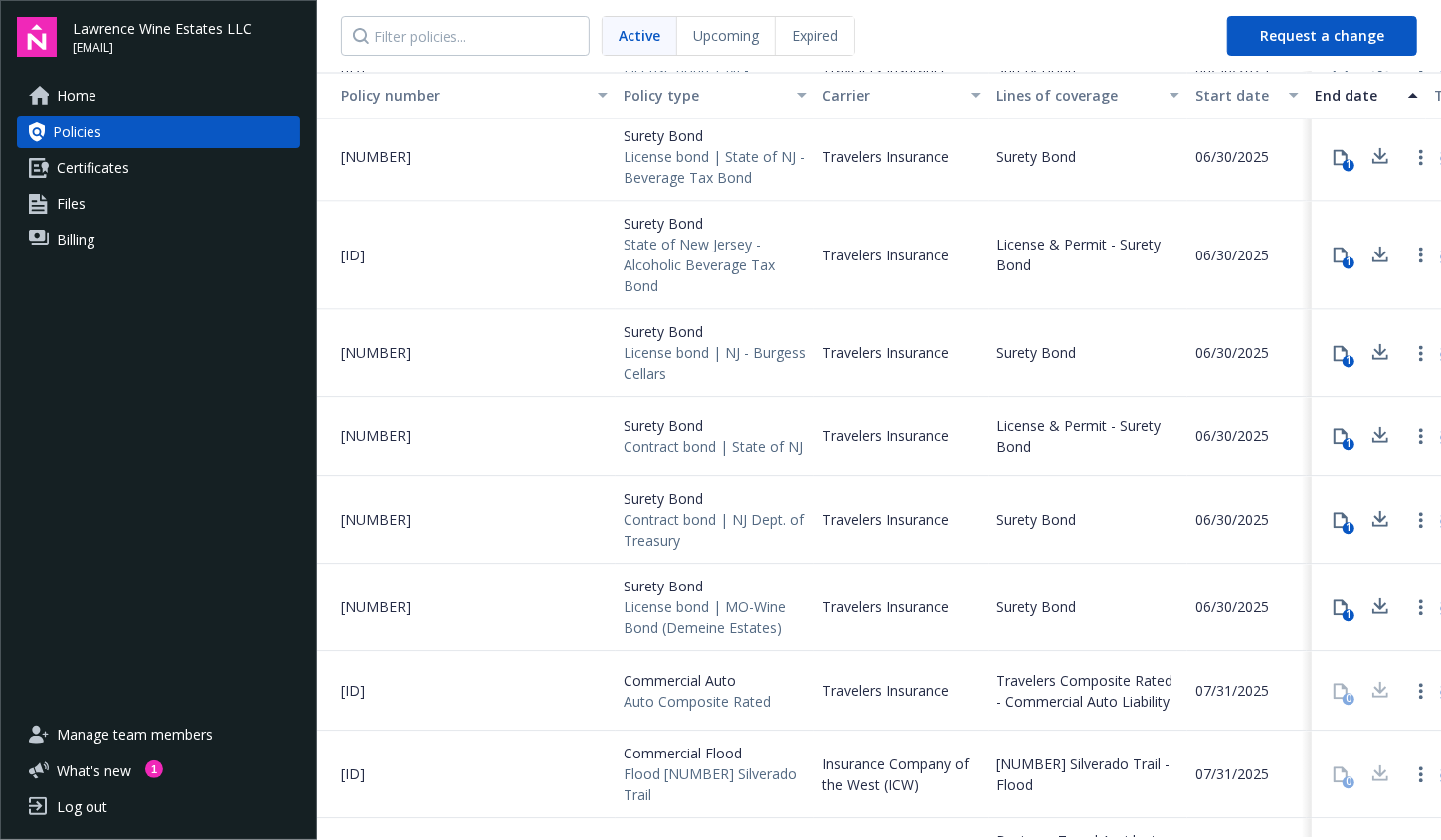 click on "0" at bounding box center [1341, 691] 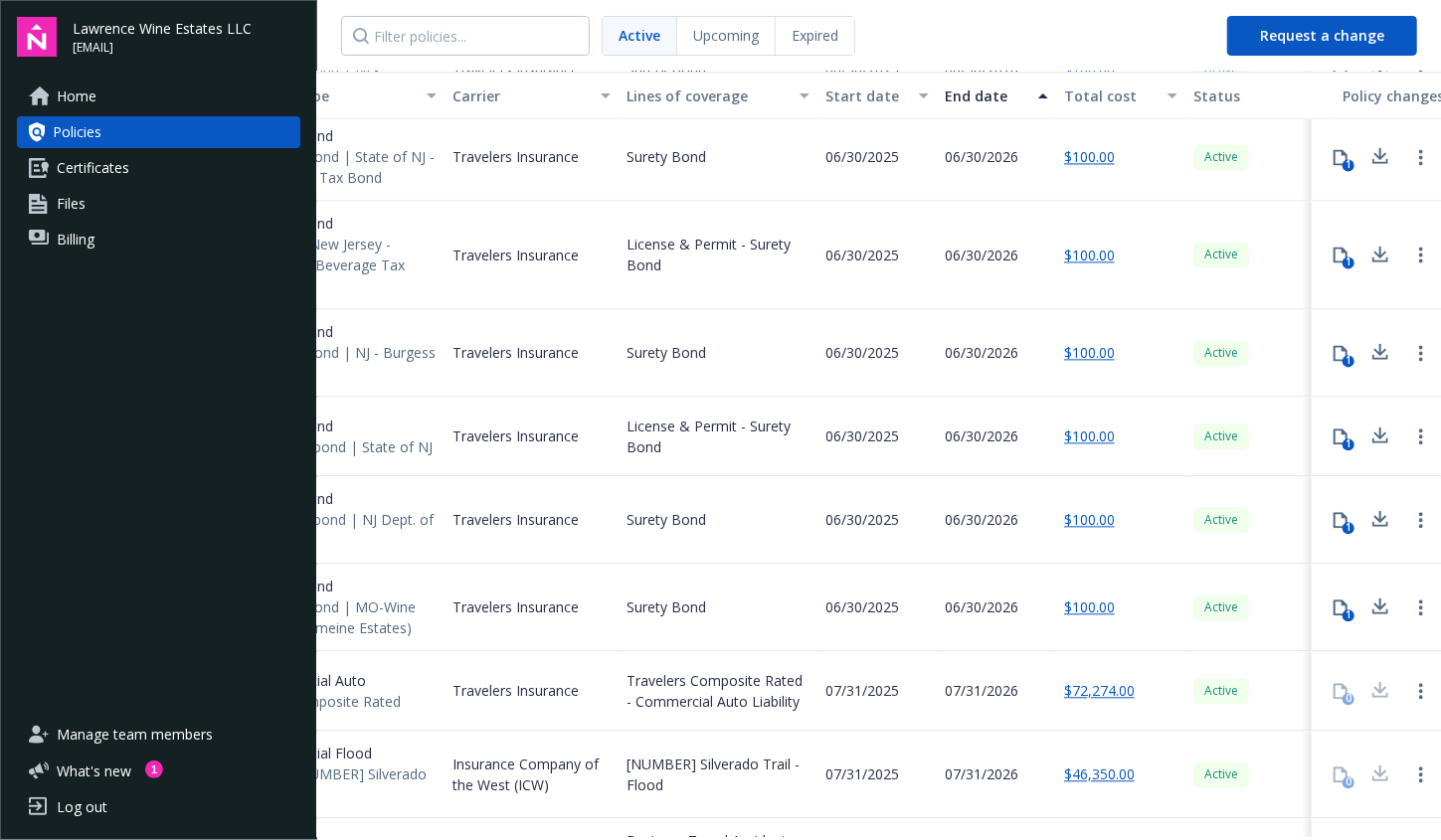 scroll, scrollTop: 2400, scrollLeft: 350, axis: both 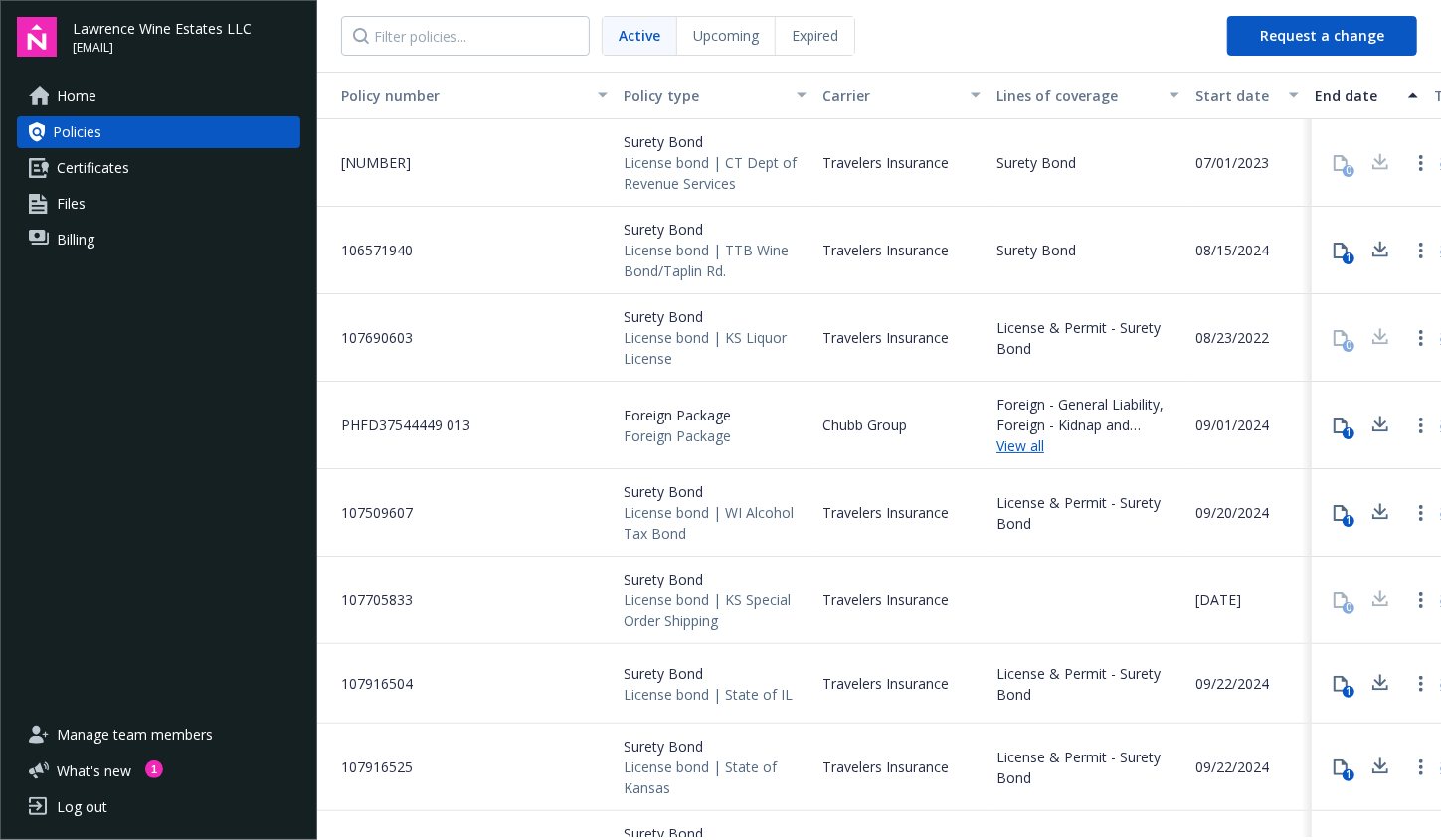 click on "Files" at bounding box center [158, 204] 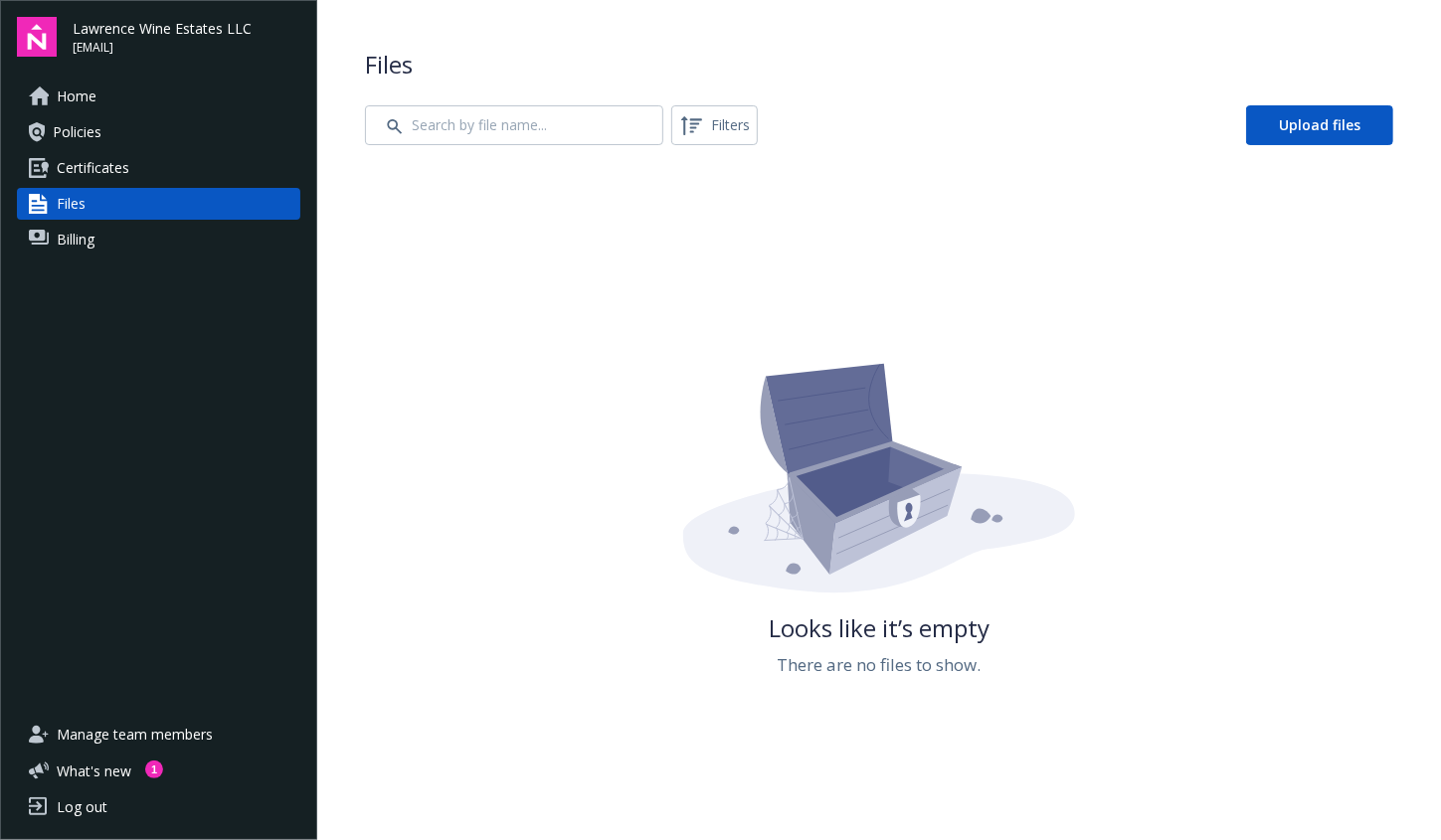 click on "Home" at bounding box center [158, 96] 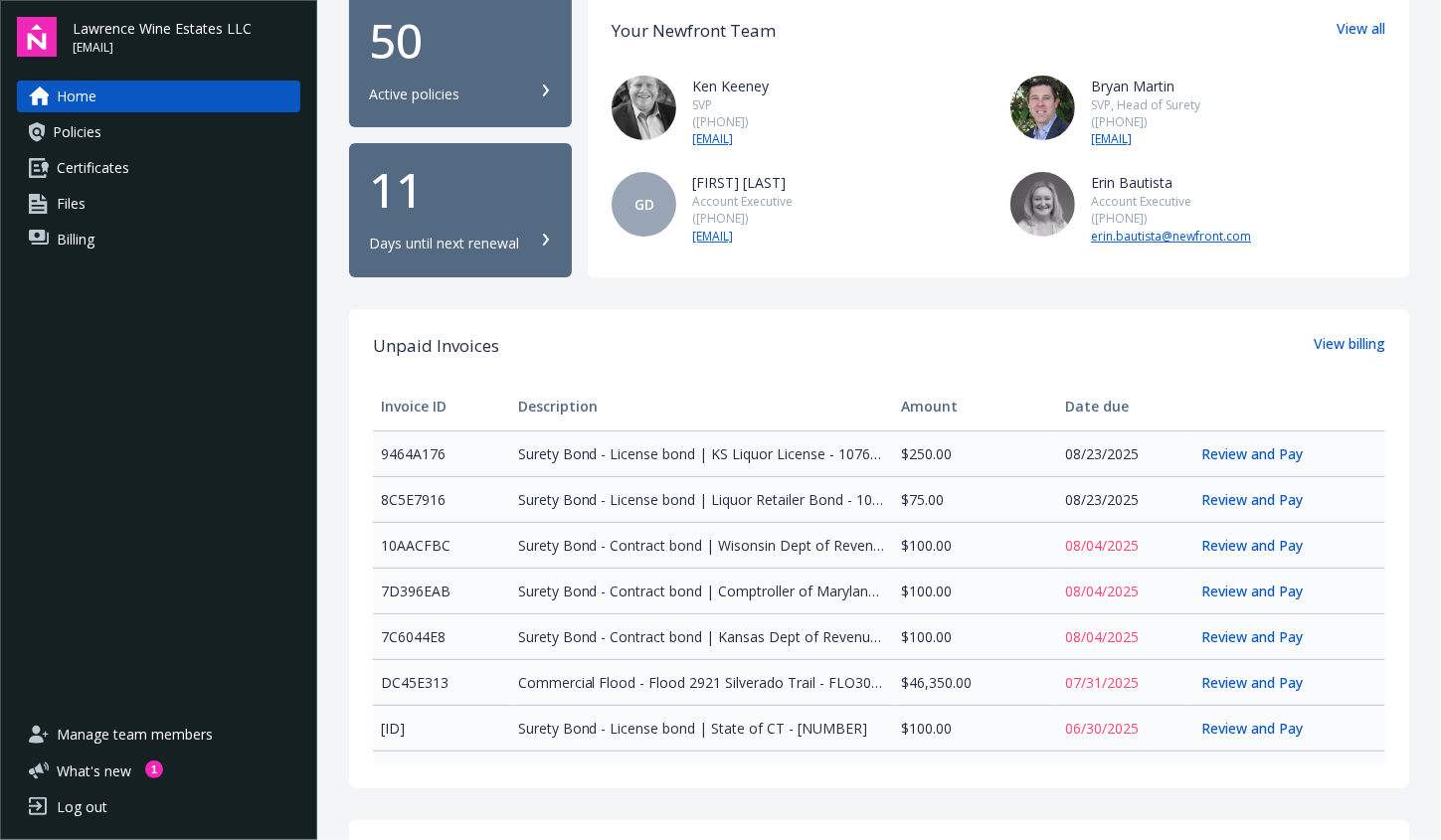 scroll, scrollTop: 198, scrollLeft: 0, axis: vertical 